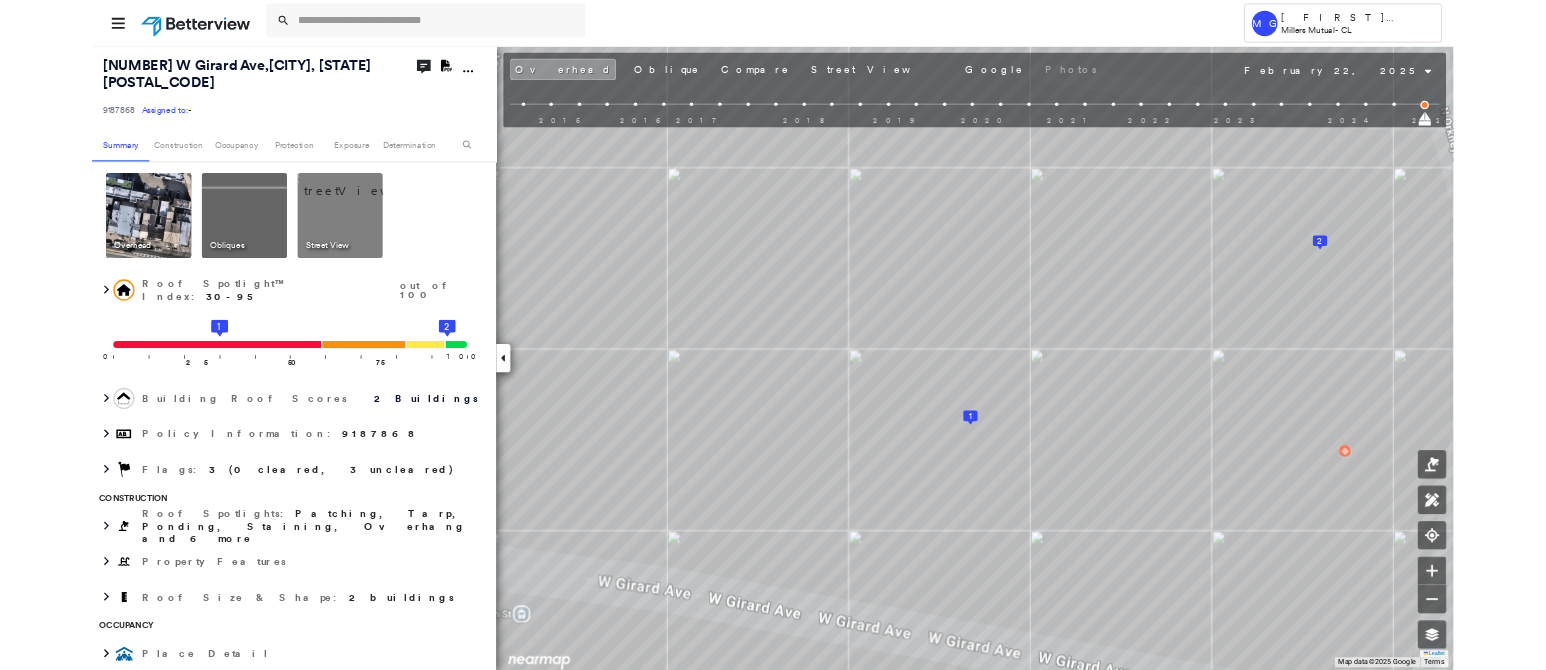 scroll, scrollTop: 0, scrollLeft: 0, axis: both 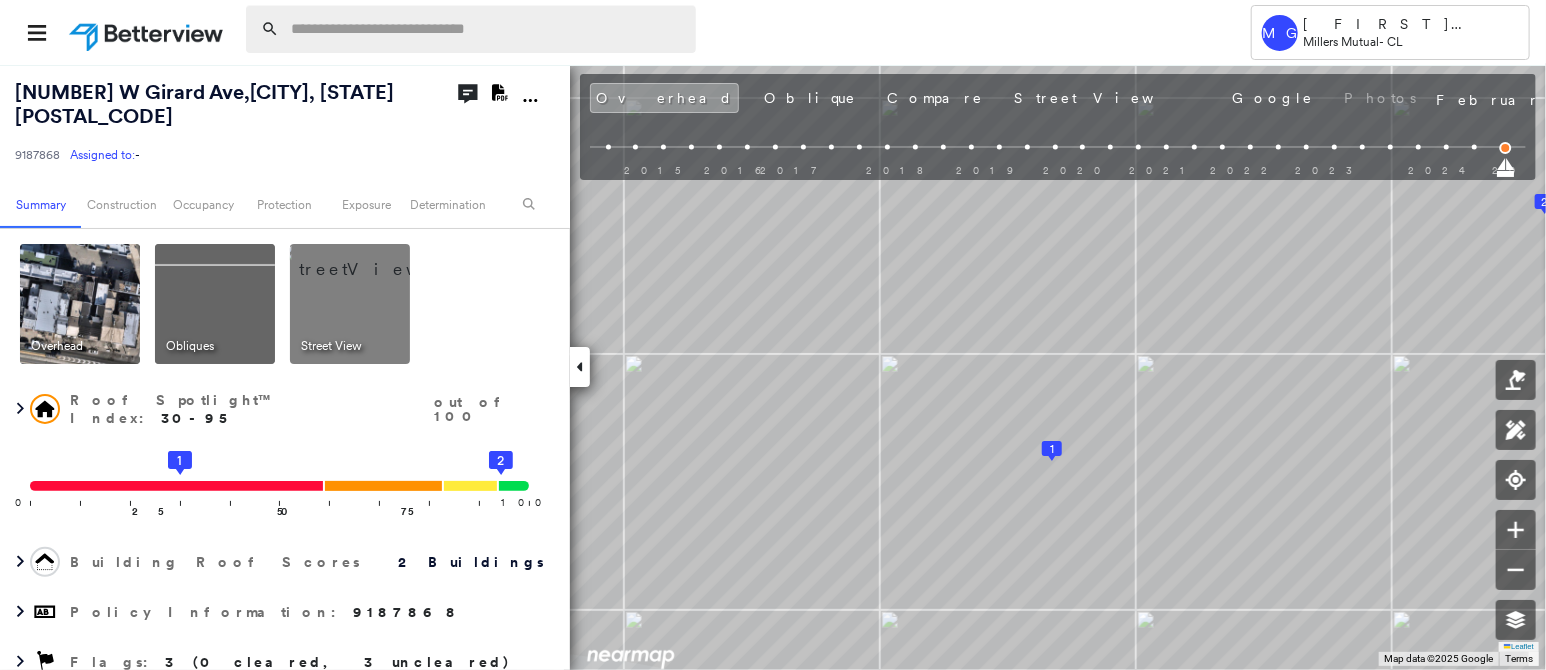 drag, startPoint x: 325, startPoint y: 23, endPoint x: 489, endPoint y: 8, distance: 164.68454 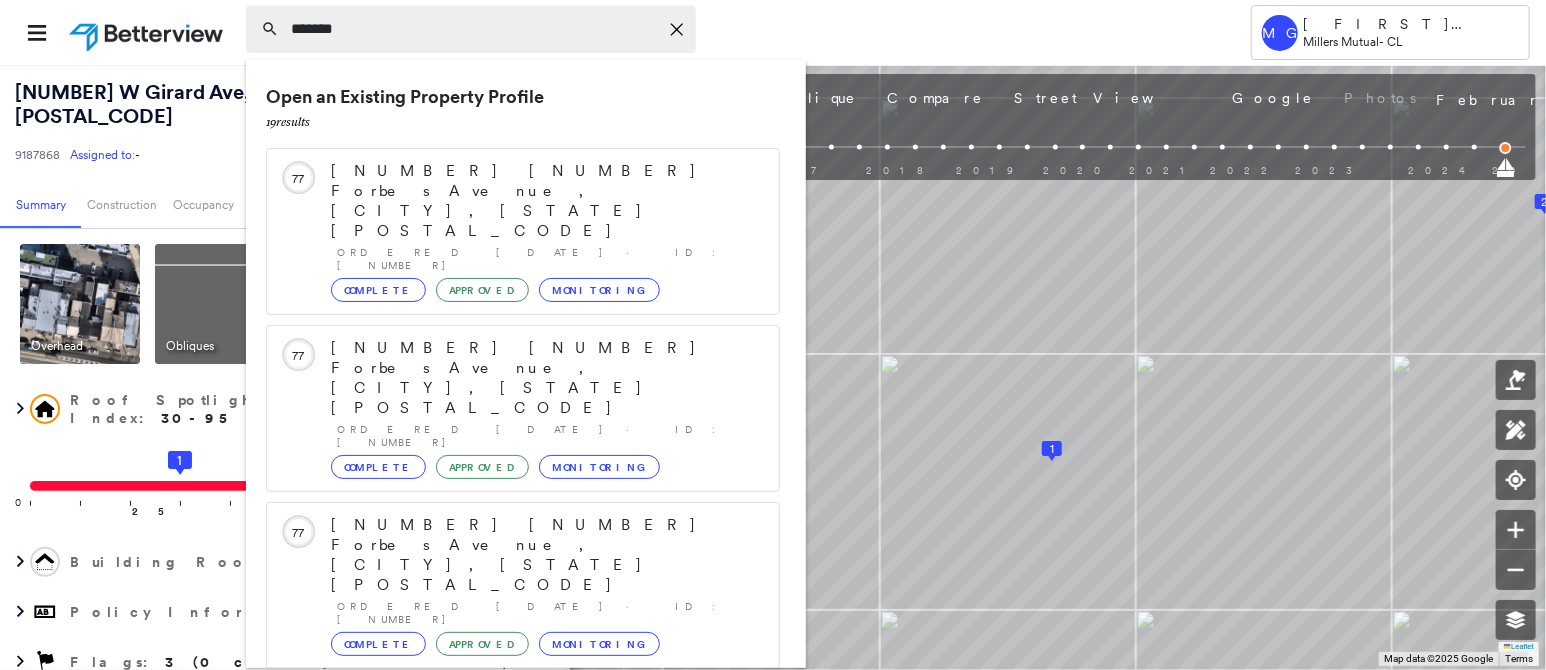 type on "*******" 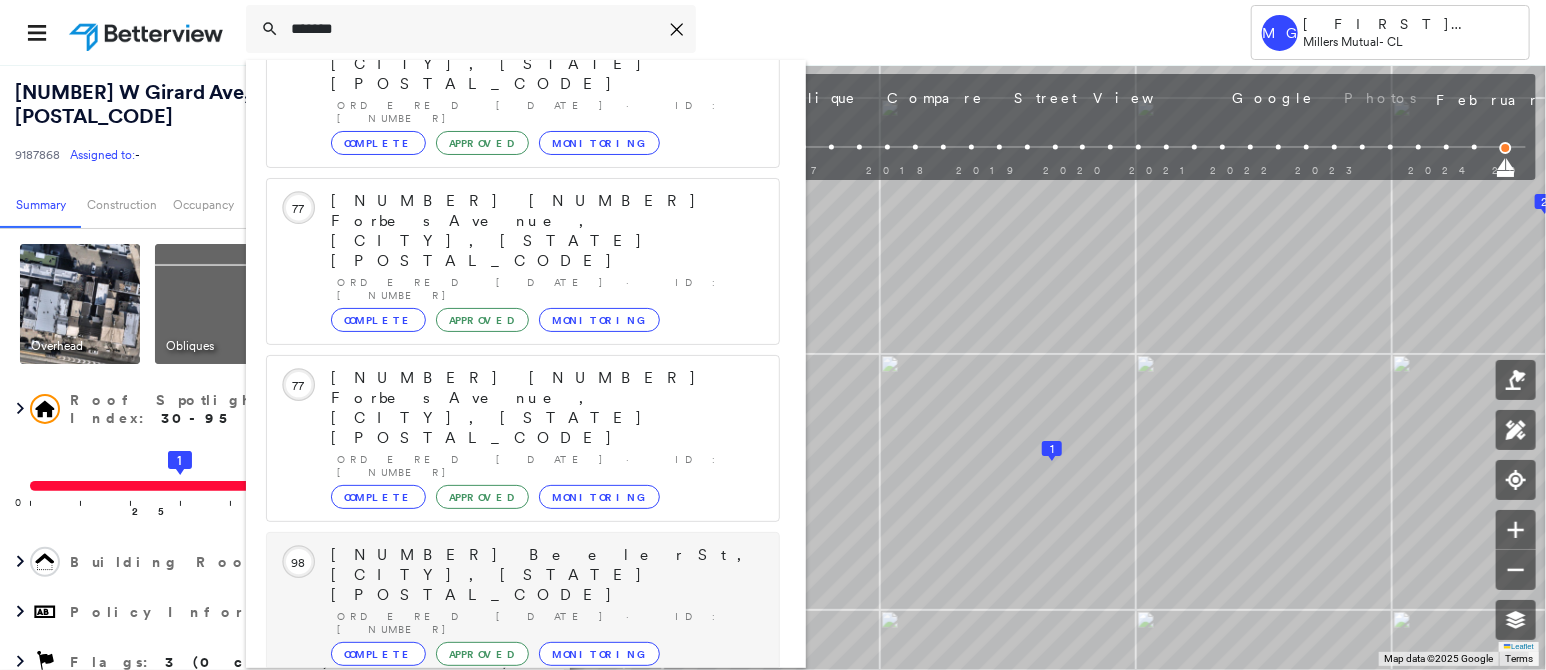 scroll, scrollTop: 183, scrollLeft: 0, axis: vertical 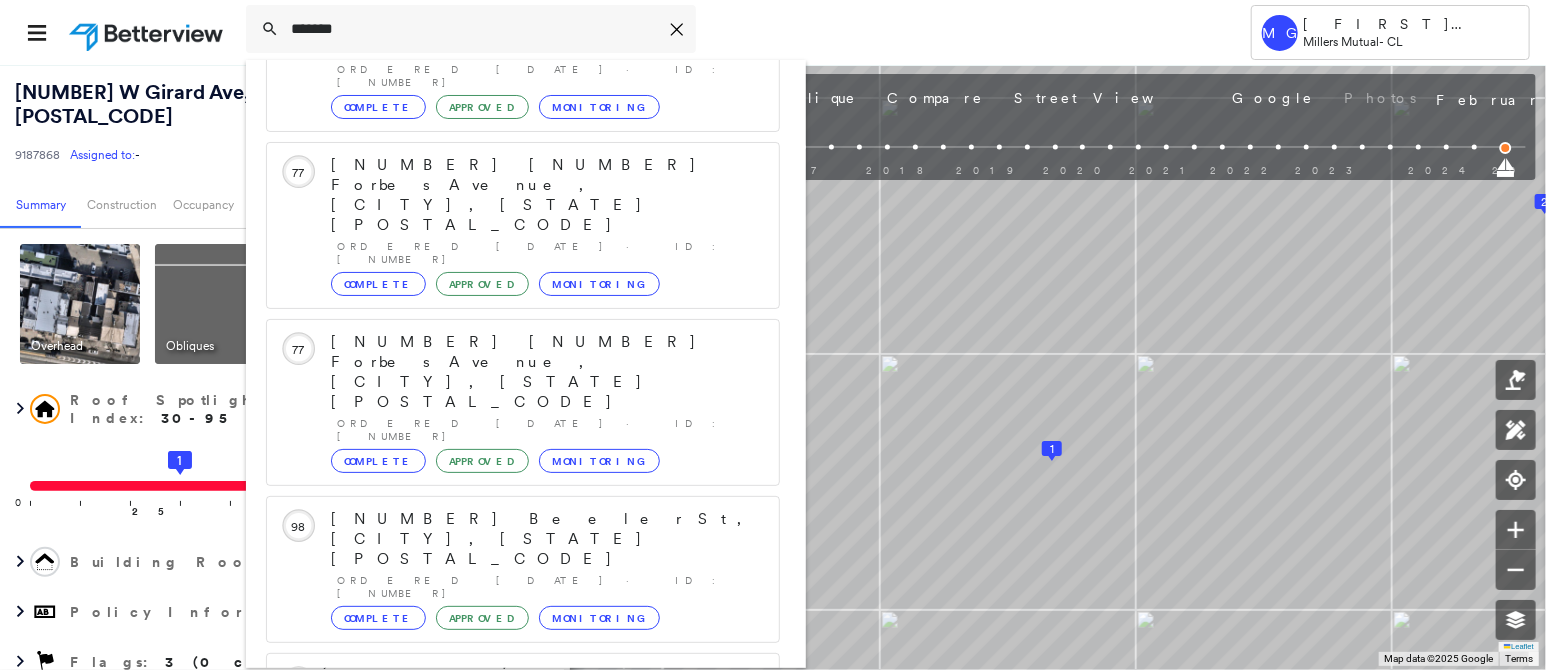 click on "Show  5  more existing properties" at bounding box center [524, 863] 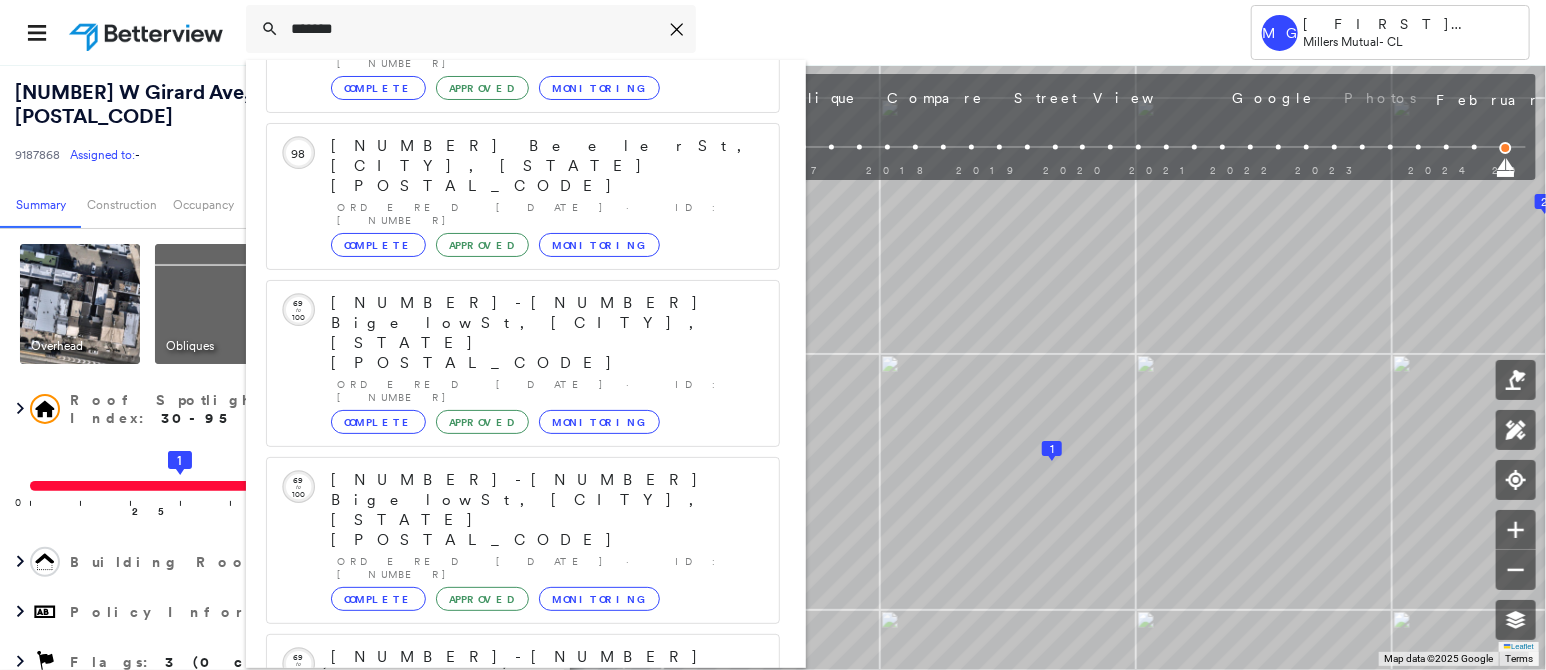 scroll, scrollTop: 582, scrollLeft: 0, axis: vertical 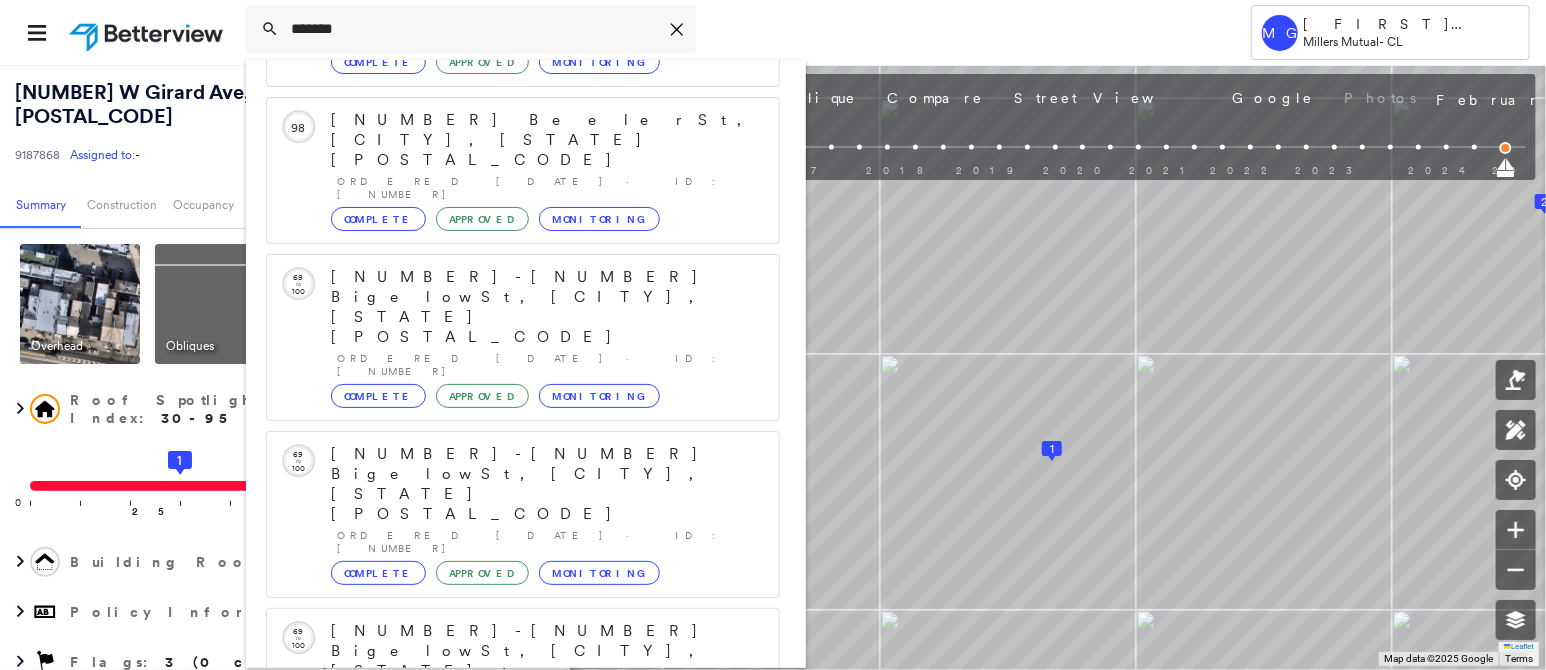 click on "Show  5  more existing properties" at bounding box center [524, 1349] 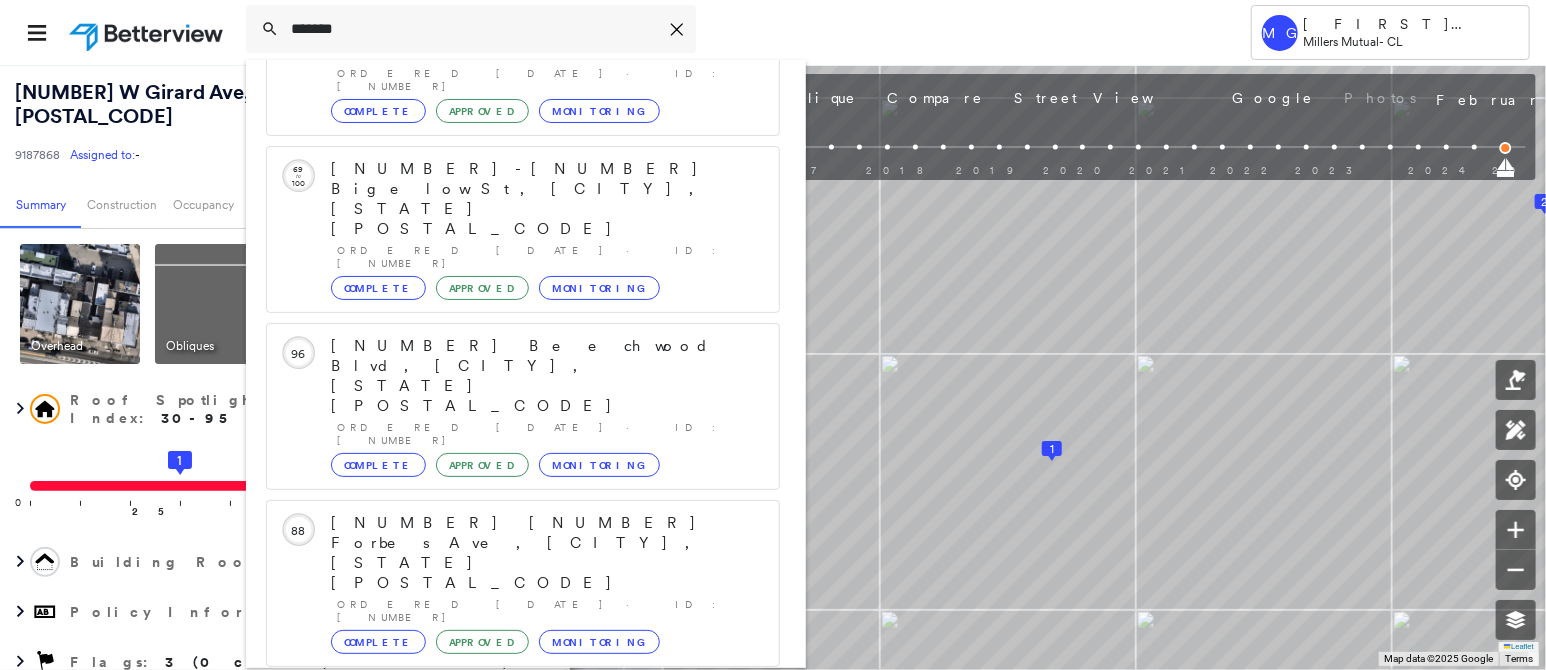 scroll, scrollTop: 1098, scrollLeft: 0, axis: vertical 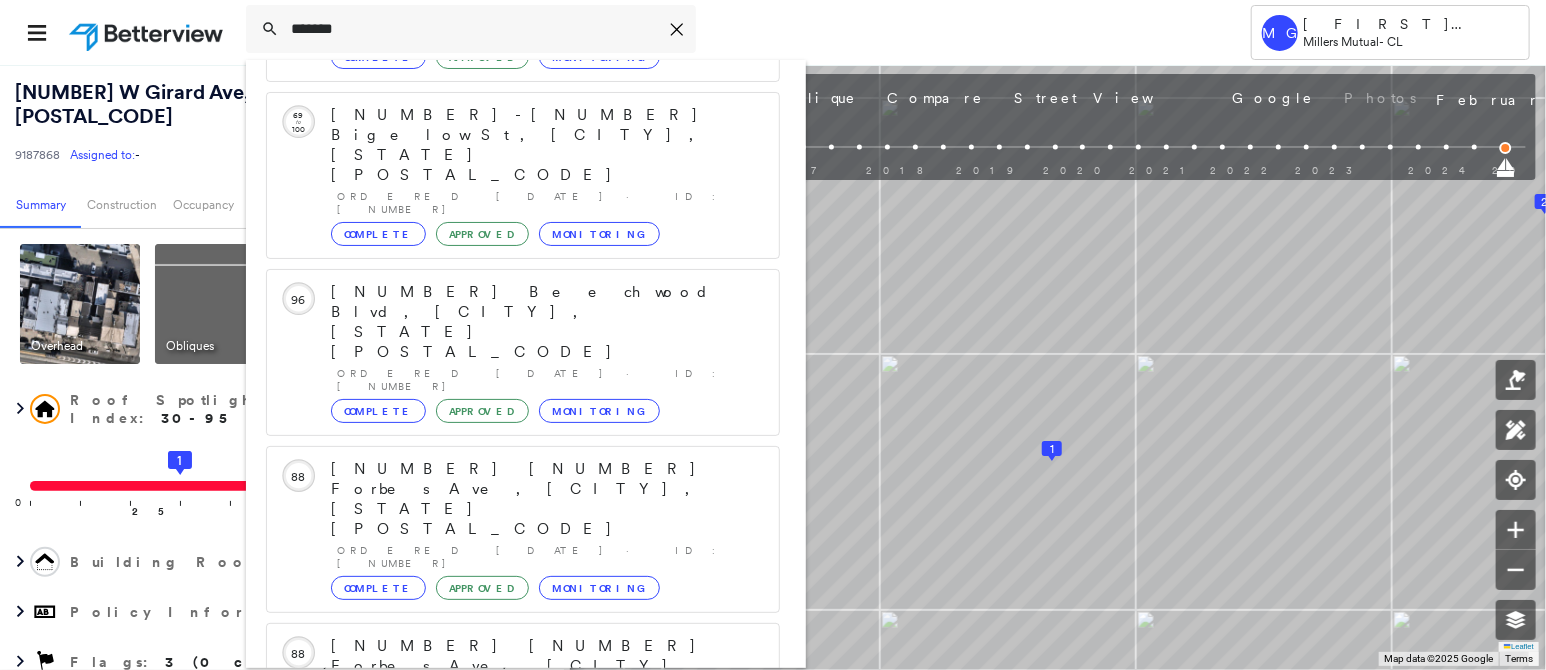 click on "Show  4  more existing properties" at bounding box center (524, 1658) 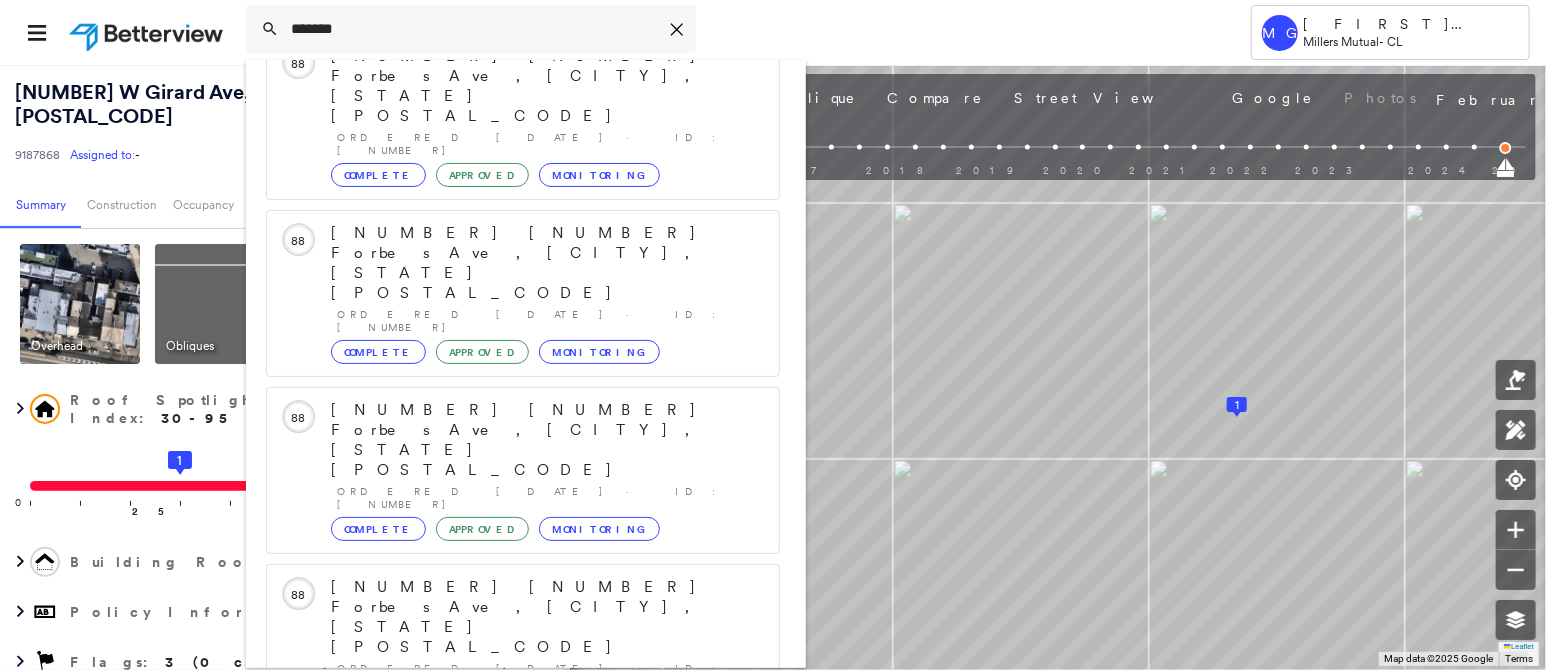 scroll, scrollTop: 1576, scrollLeft: 0, axis: vertical 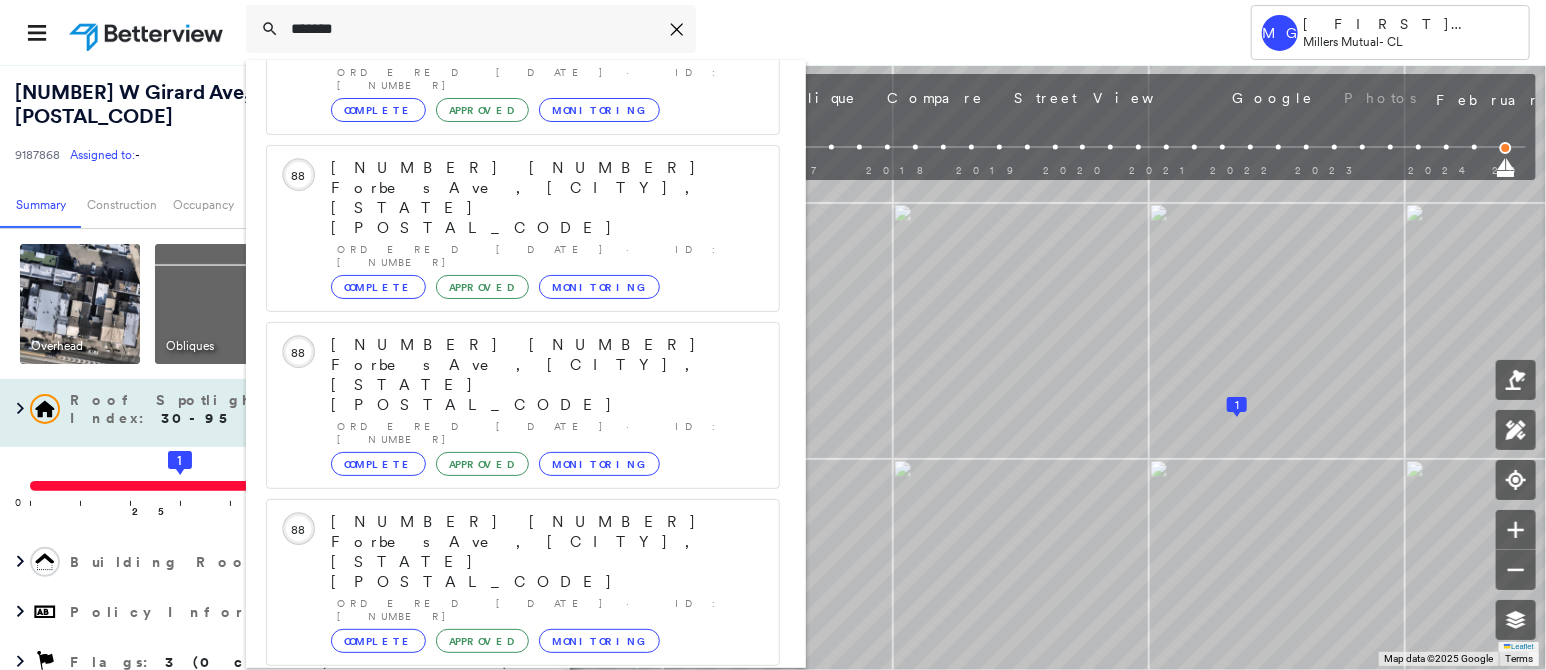 click on "Complete" at bounding box center [378, 1760] 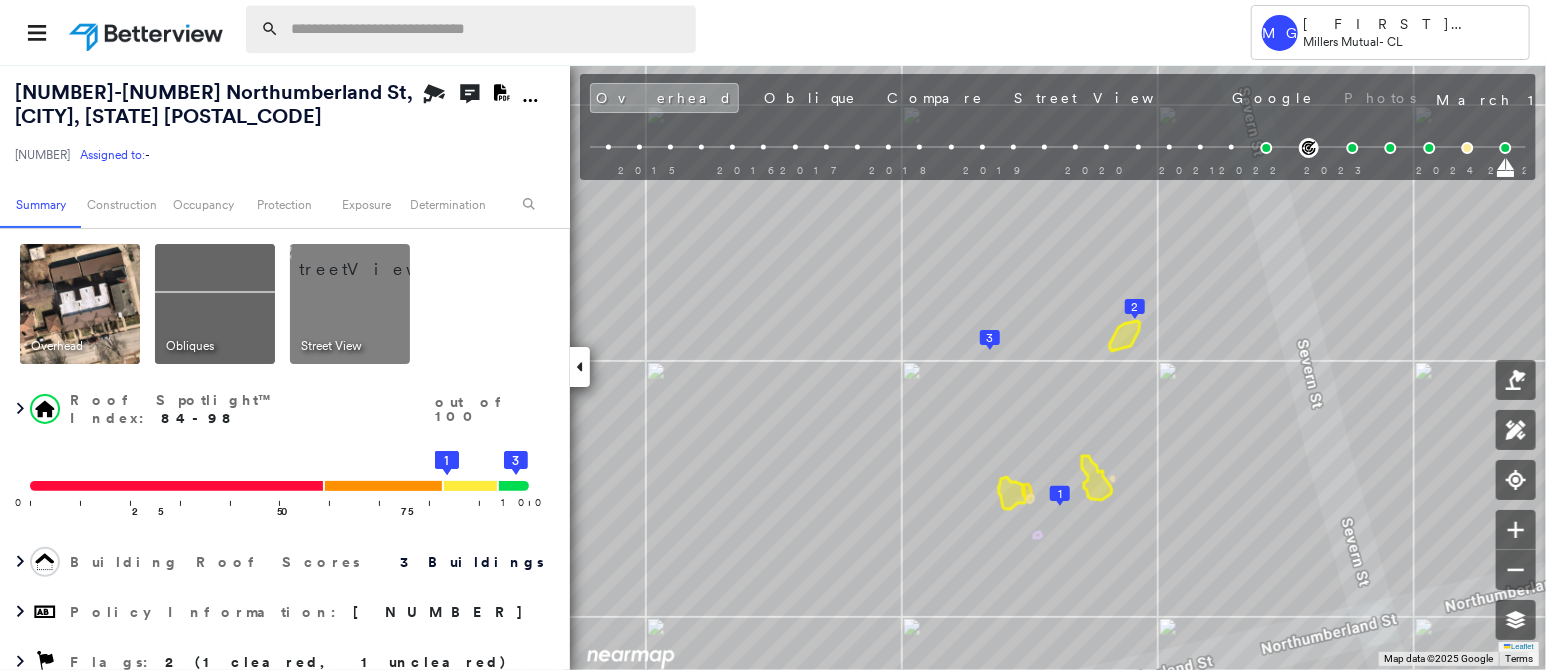 click at bounding box center (487, 29) 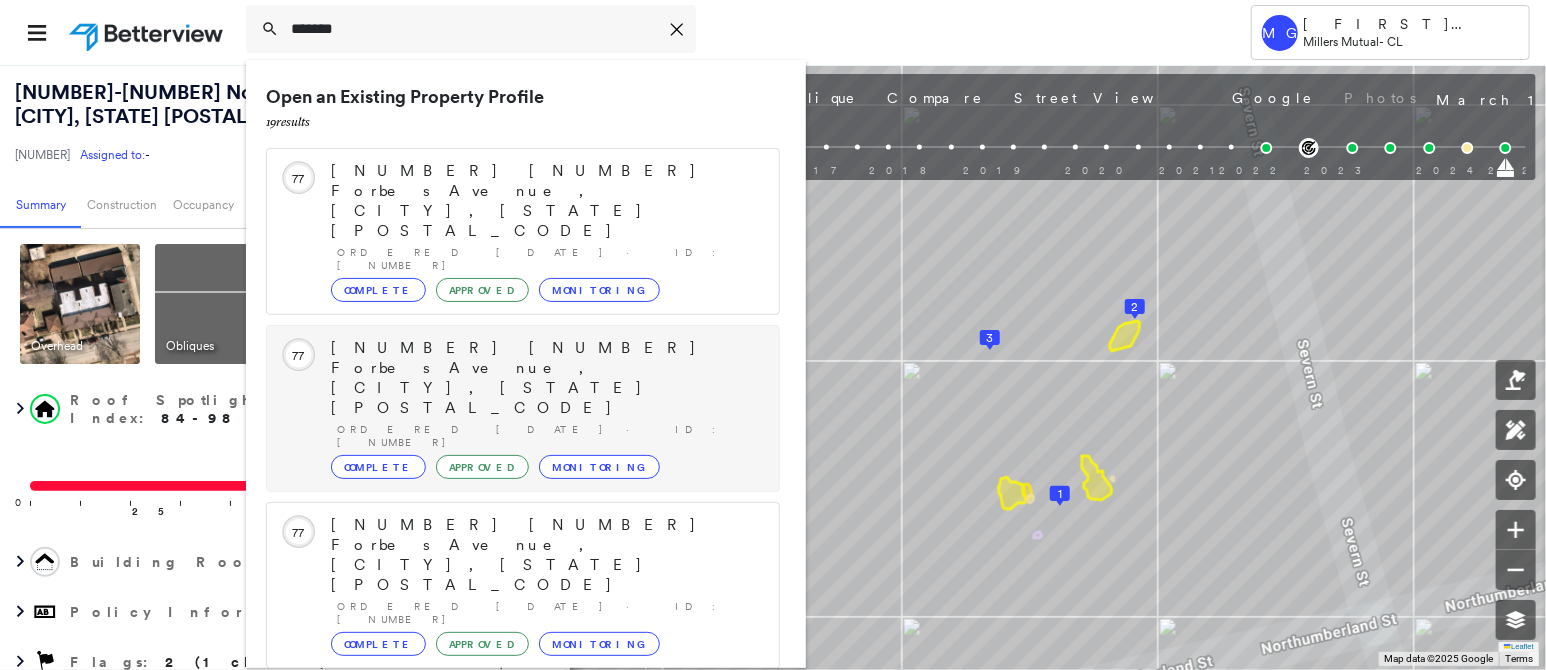 type on "*******" 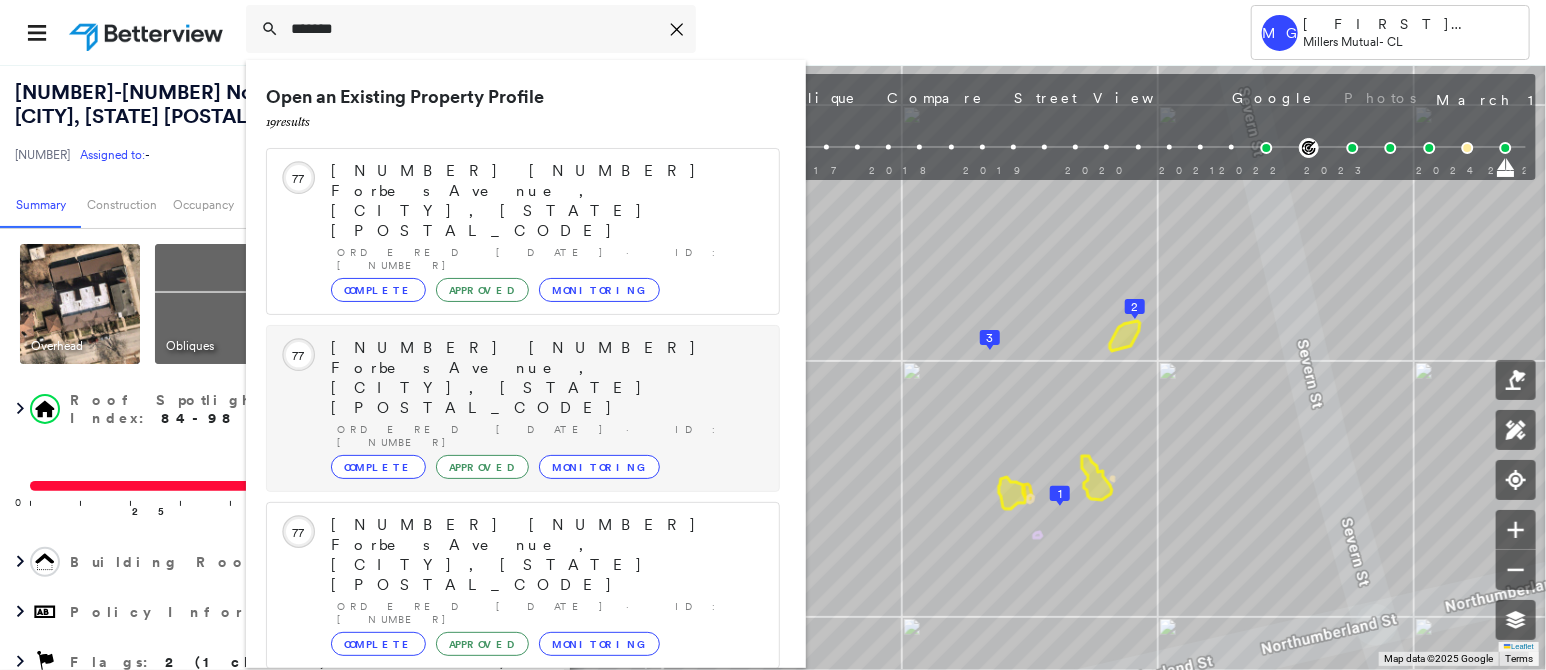 click on "Complete" at bounding box center [378, 467] 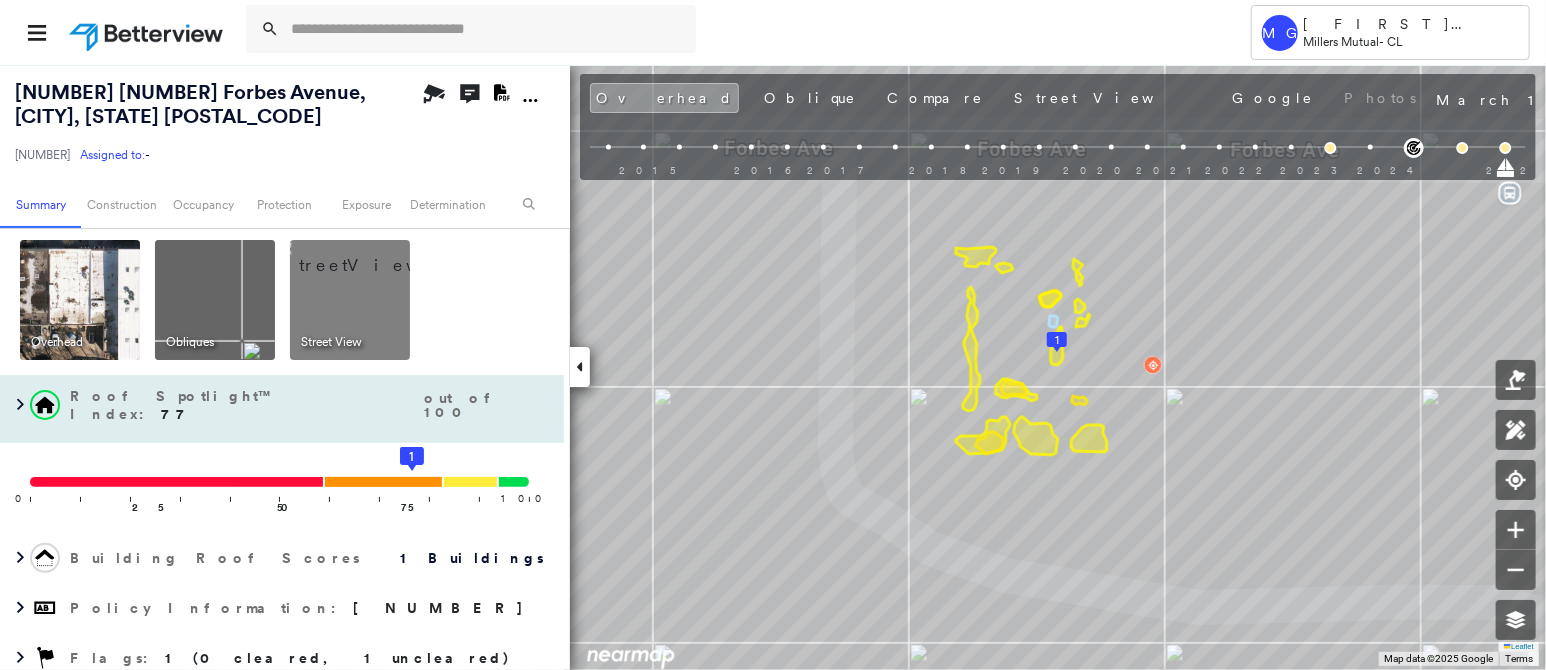 scroll, scrollTop: 0, scrollLeft: 0, axis: both 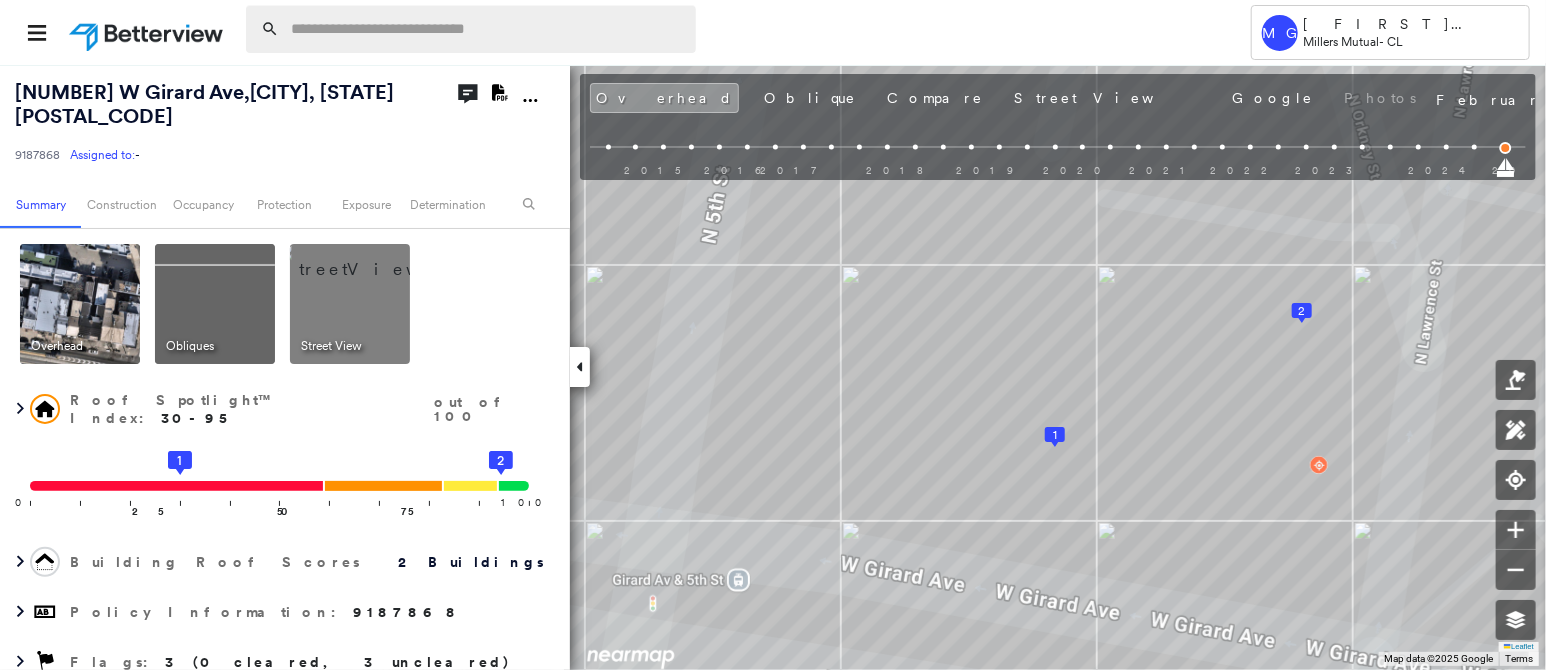 click at bounding box center (487, 29) 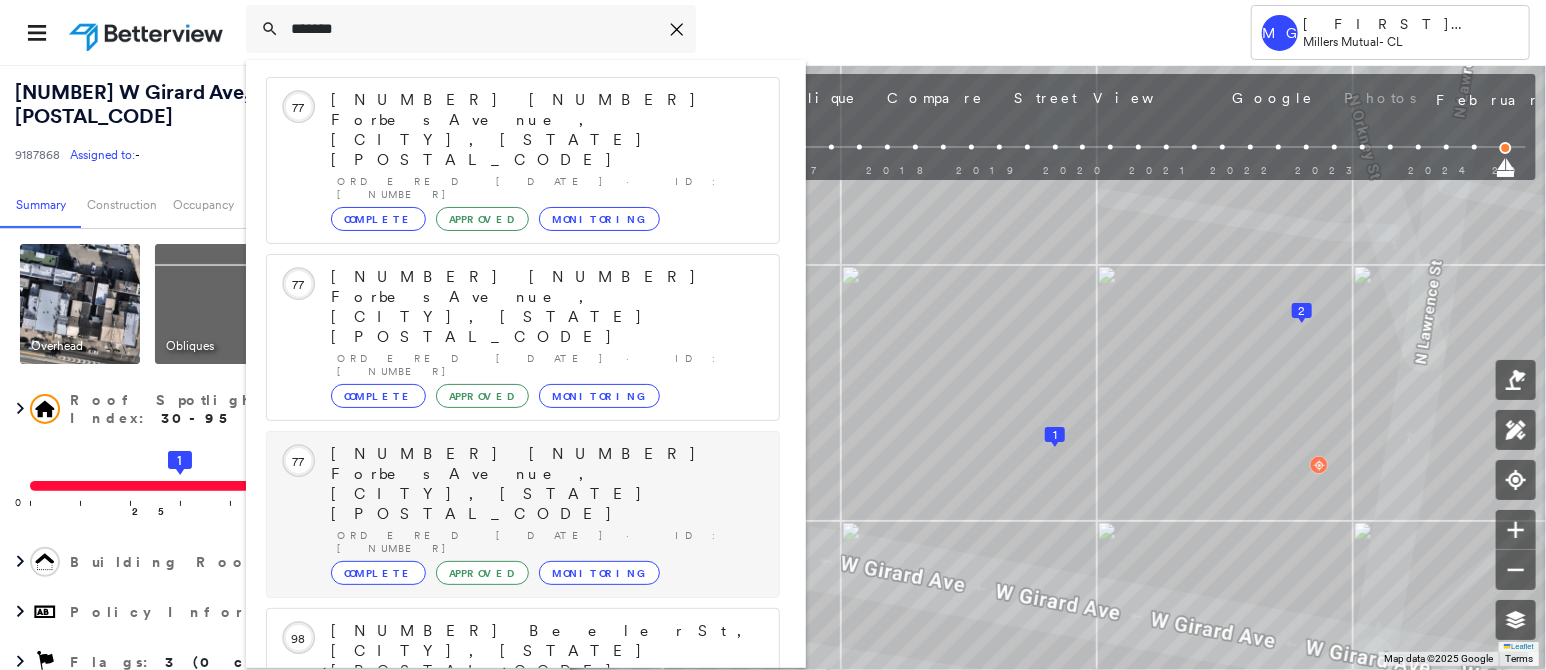 scroll, scrollTop: 100, scrollLeft: 0, axis: vertical 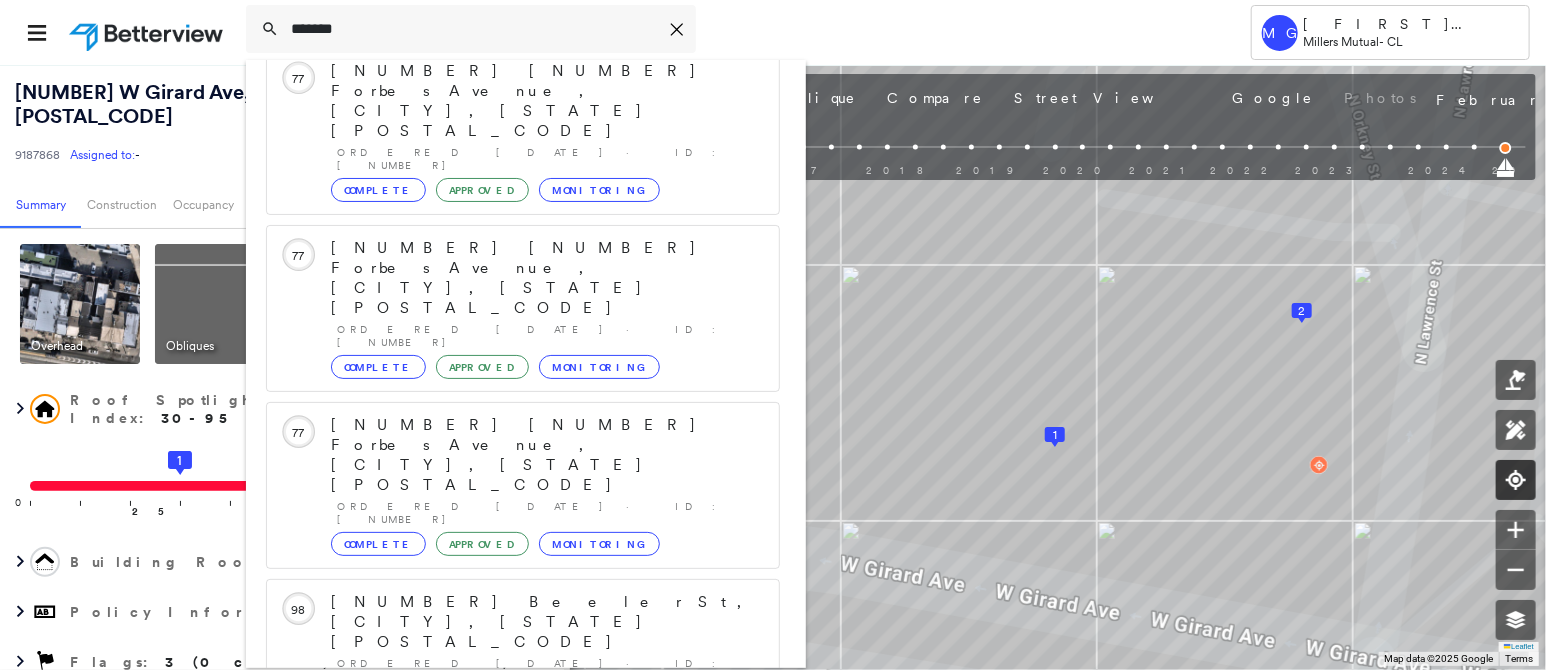 type on "*******" 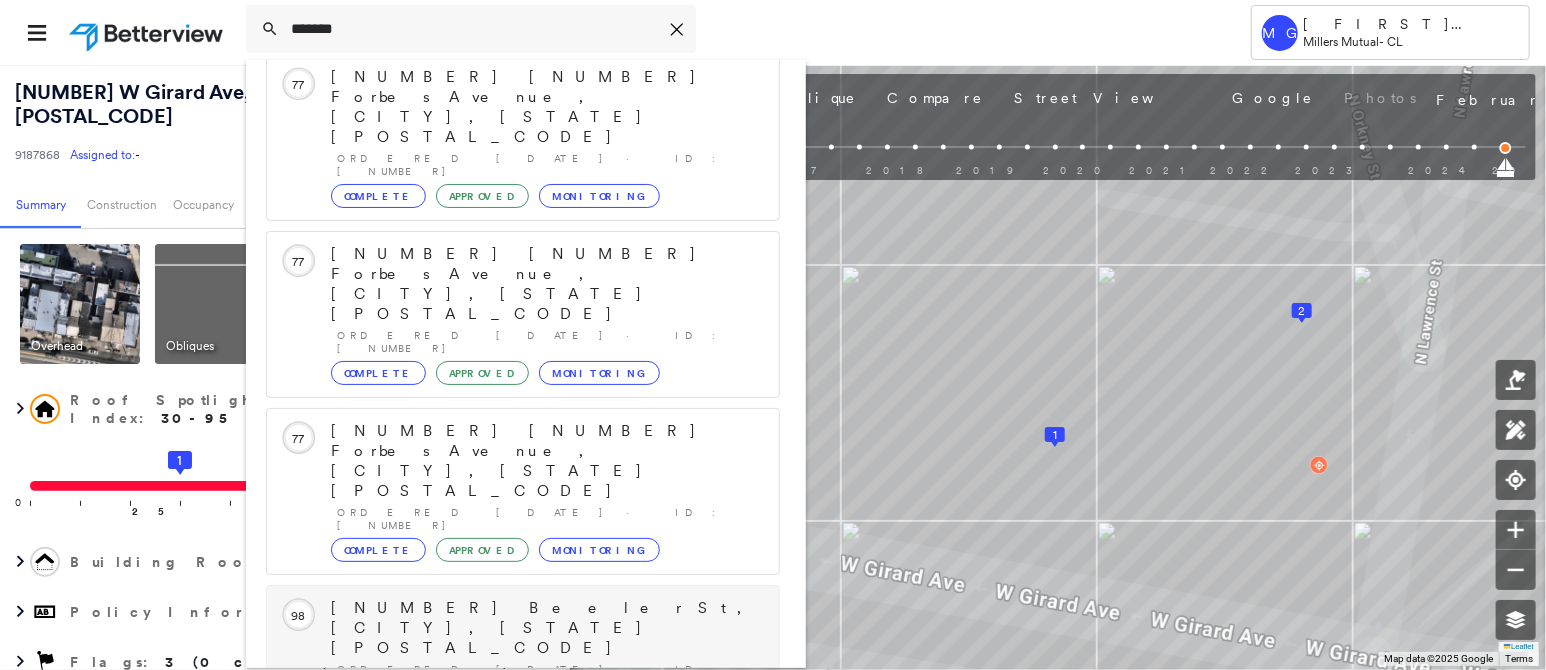 scroll, scrollTop: 183, scrollLeft: 0, axis: vertical 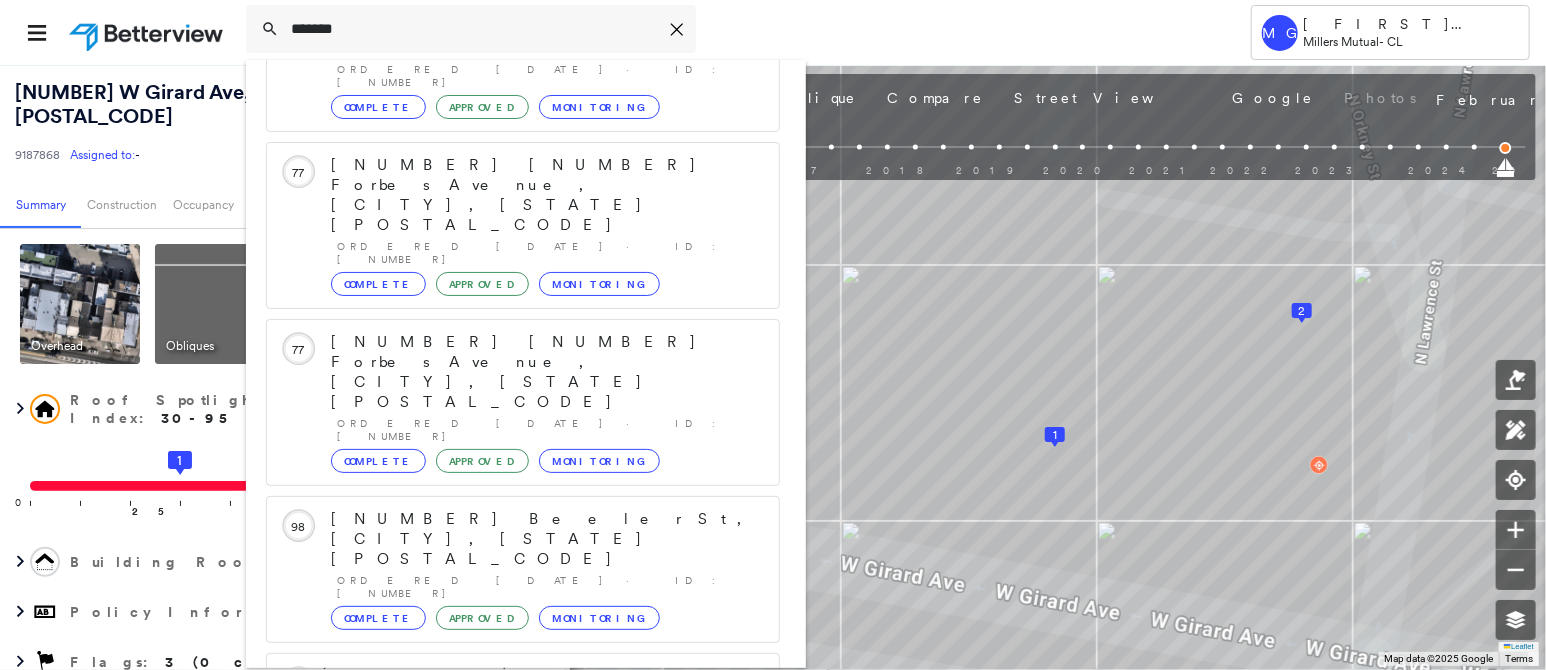 click on "Show  5  more existing properties" at bounding box center (524, 863) 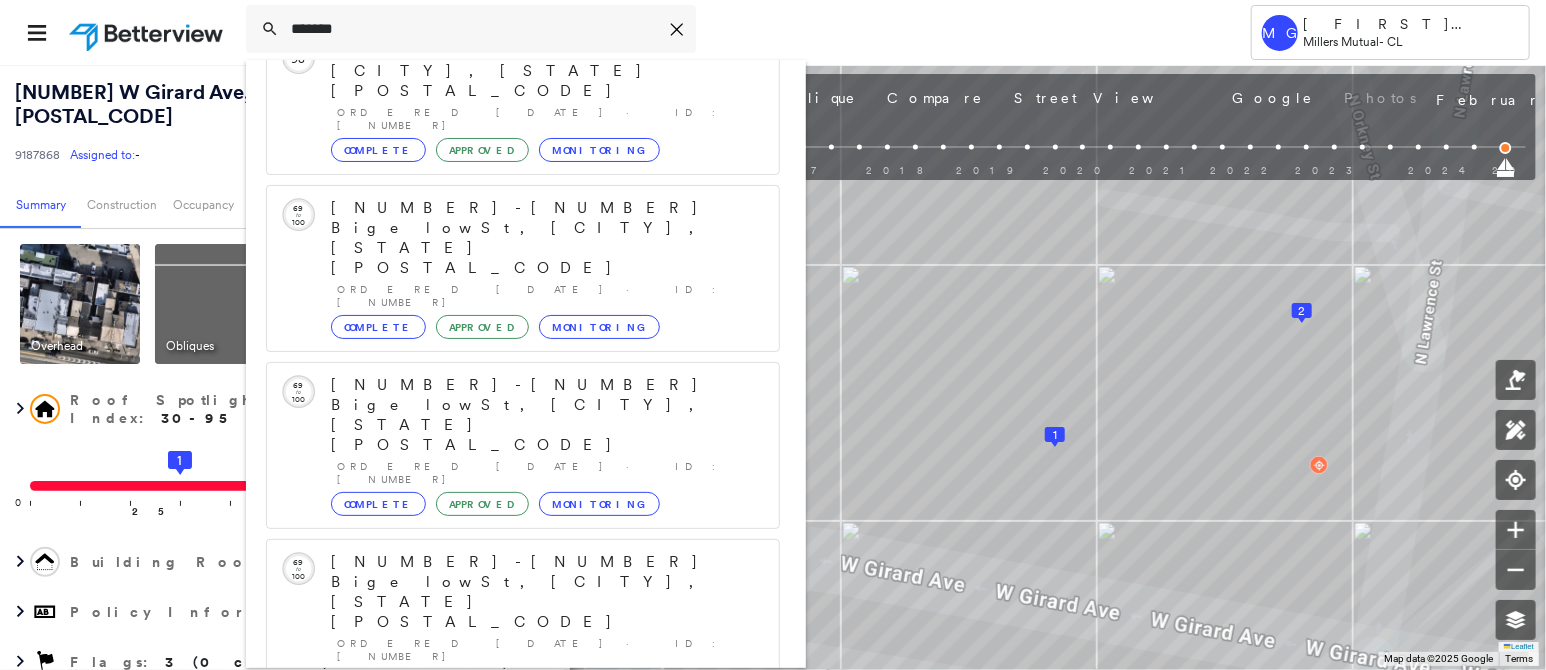 scroll, scrollTop: 682, scrollLeft: 0, axis: vertical 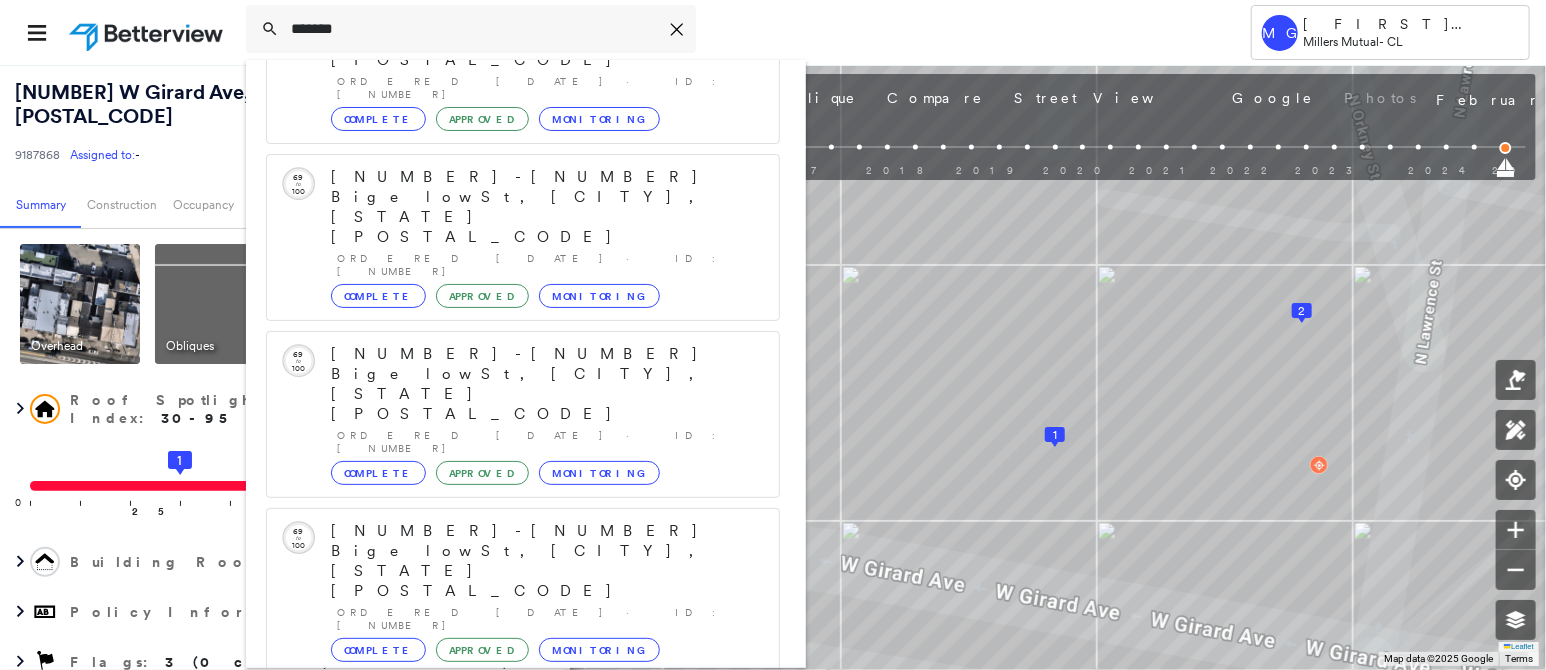 click on "Show  5  more existing properties" at bounding box center (524, 1249) 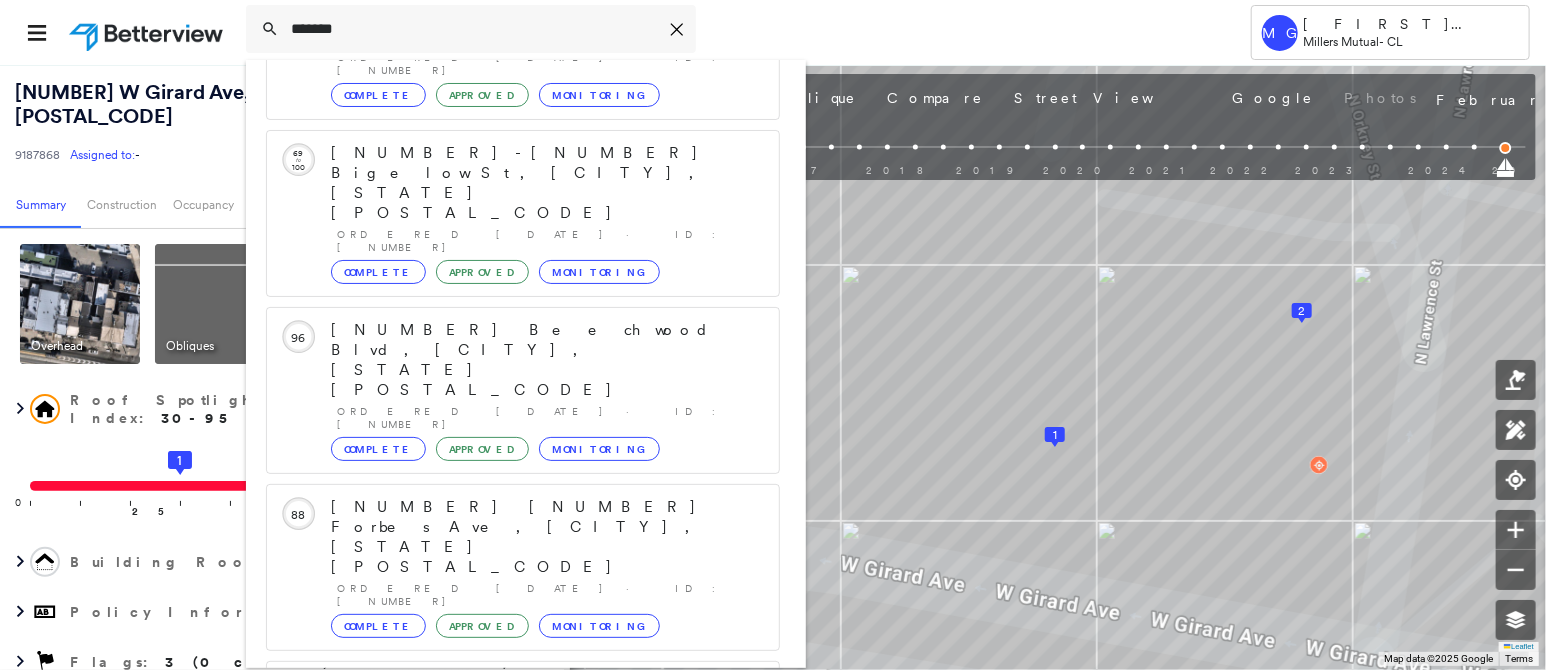 scroll, scrollTop: 1098, scrollLeft: 0, axis: vertical 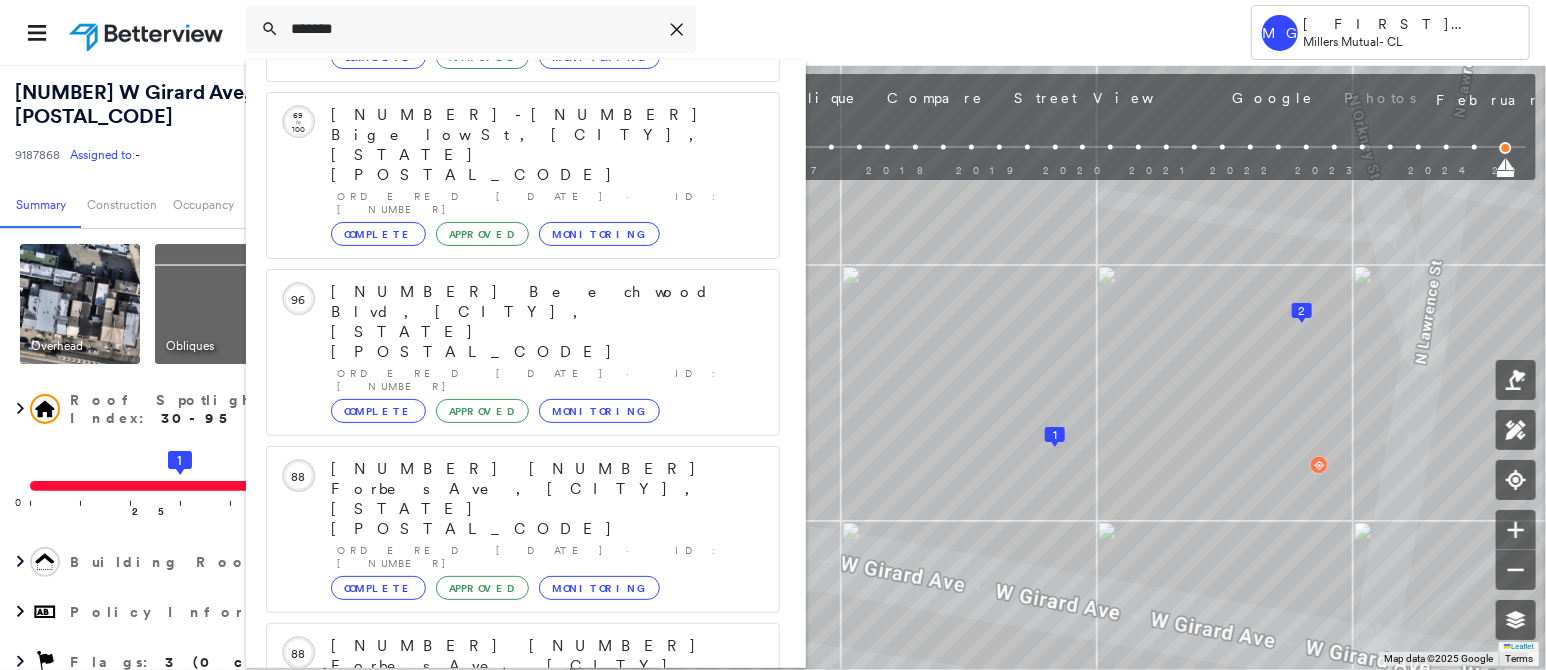 click on "Show  4  more existing properties" at bounding box center (524, 1658) 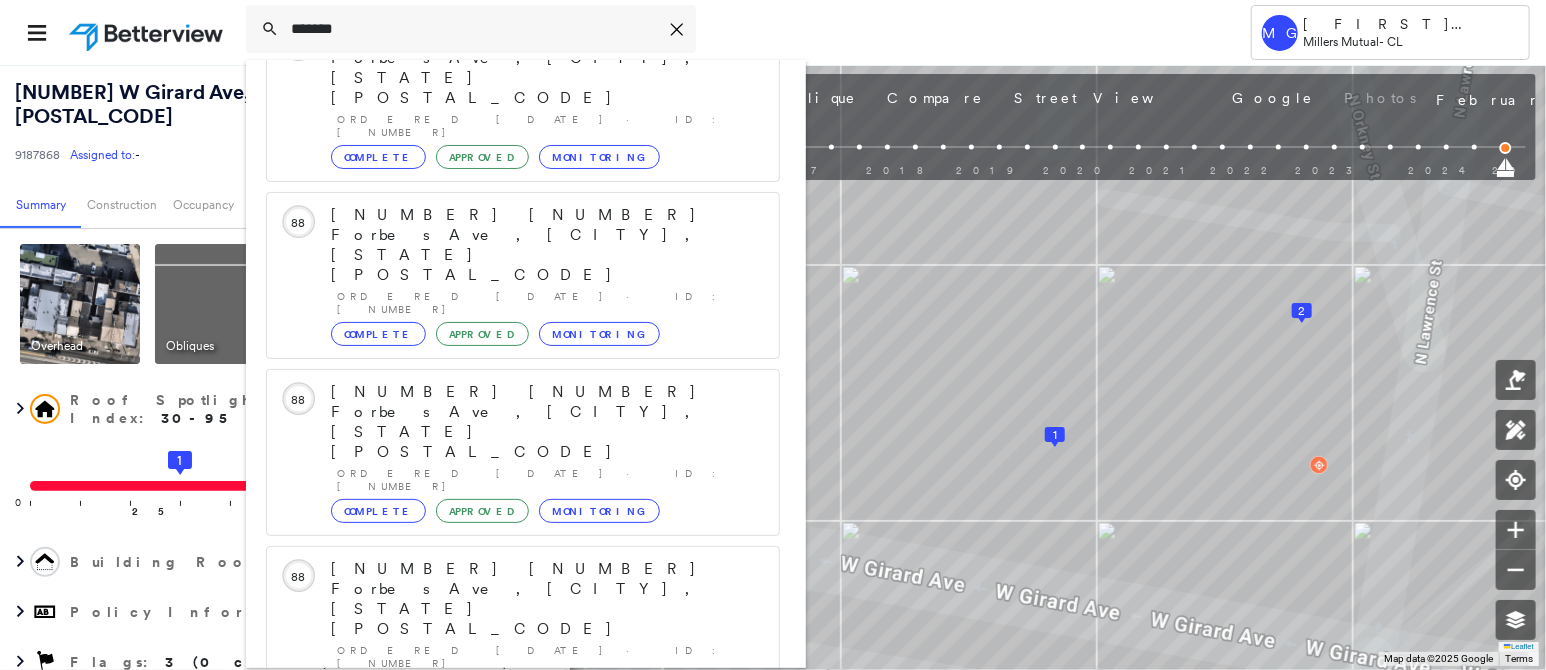 scroll, scrollTop: 1559, scrollLeft: 0, axis: vertical 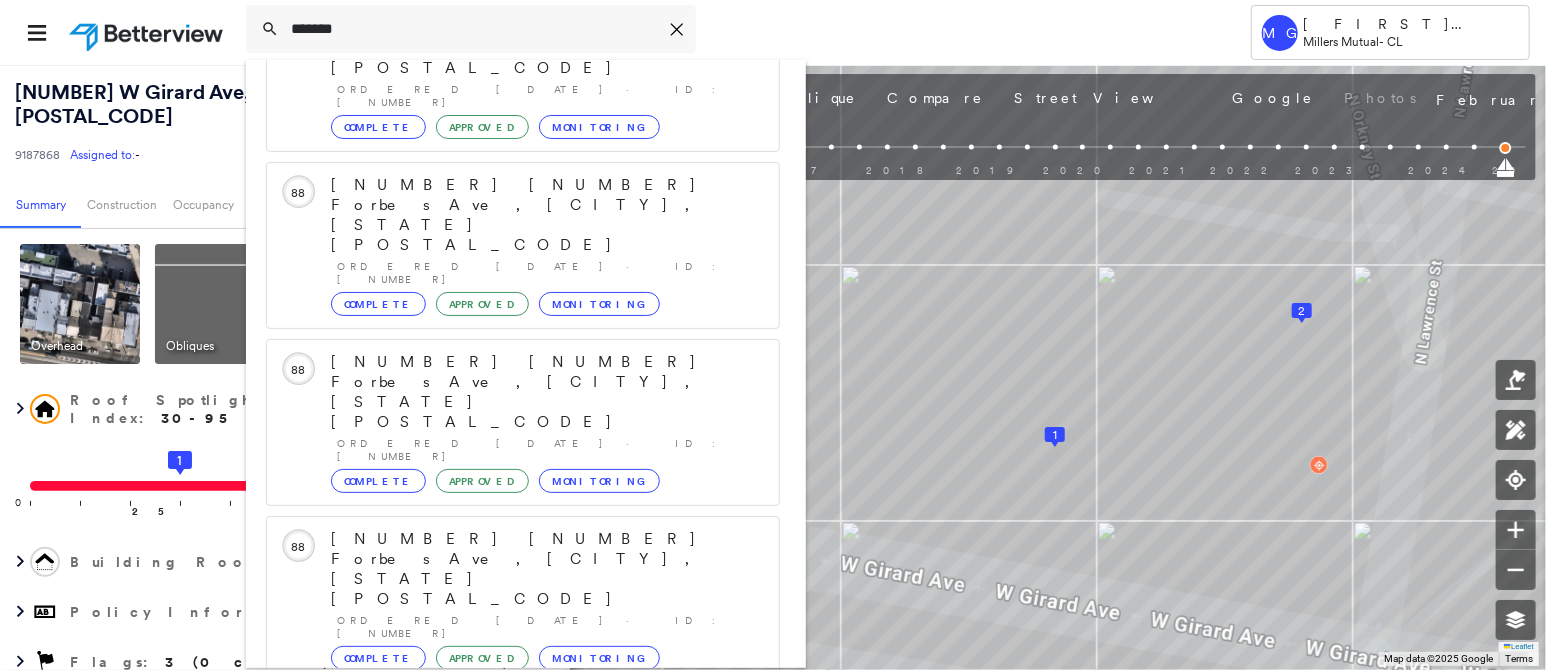 click on "Complete" at bounding box center [378, 1600] 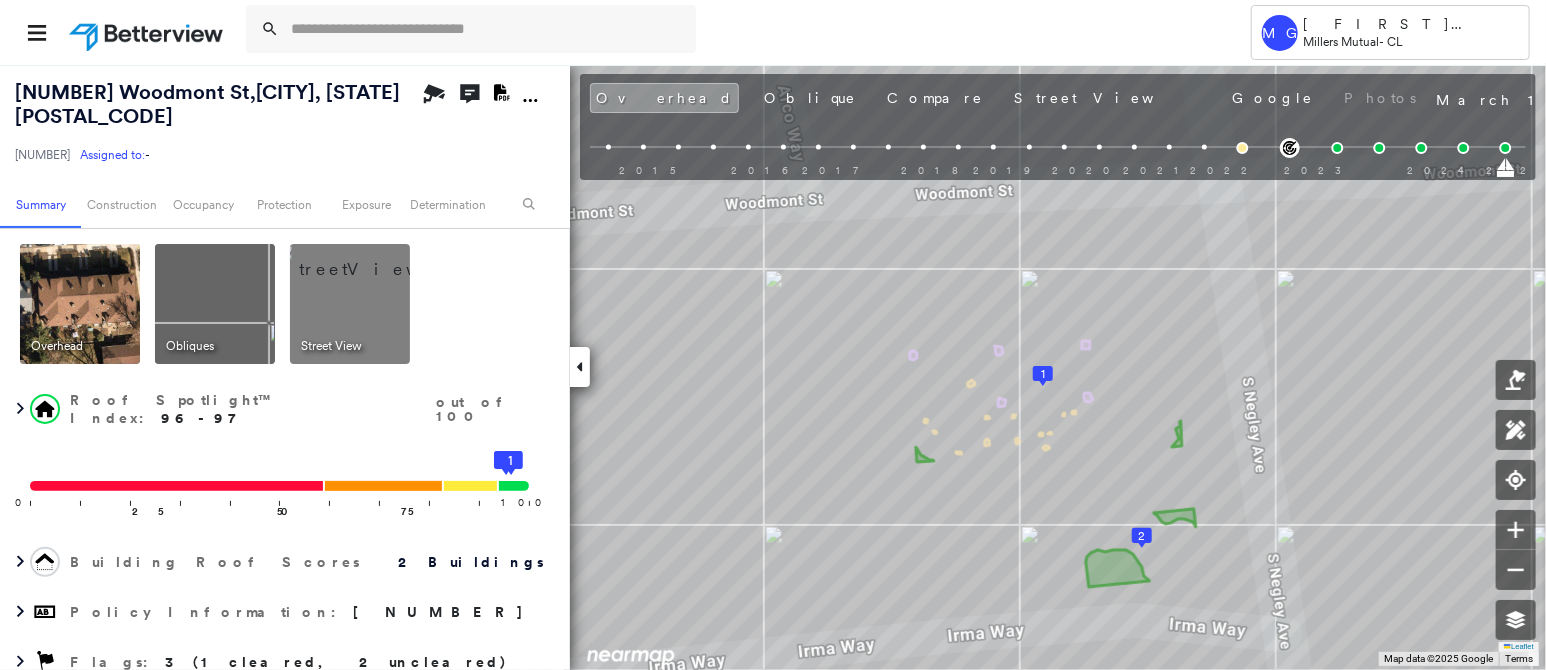 click at bounding box center [374, 259] 